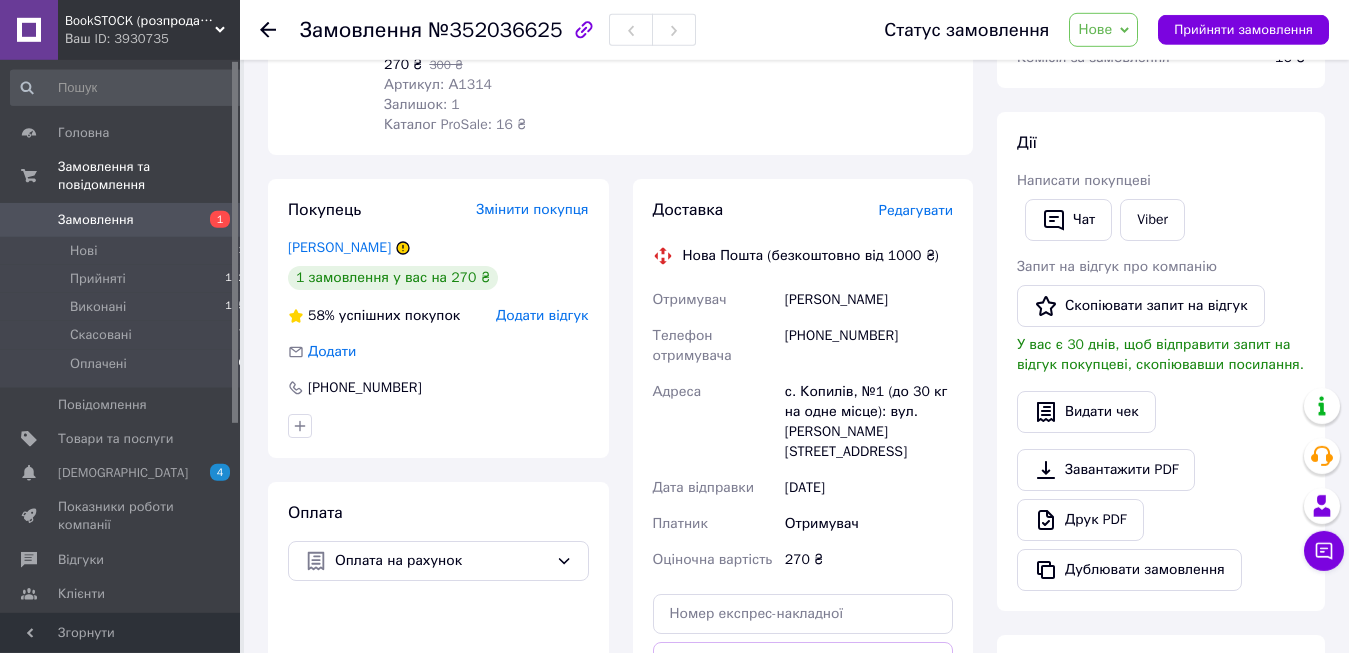 scroll, scrollTop: 408, scrollLeft: 0, axis: vertical 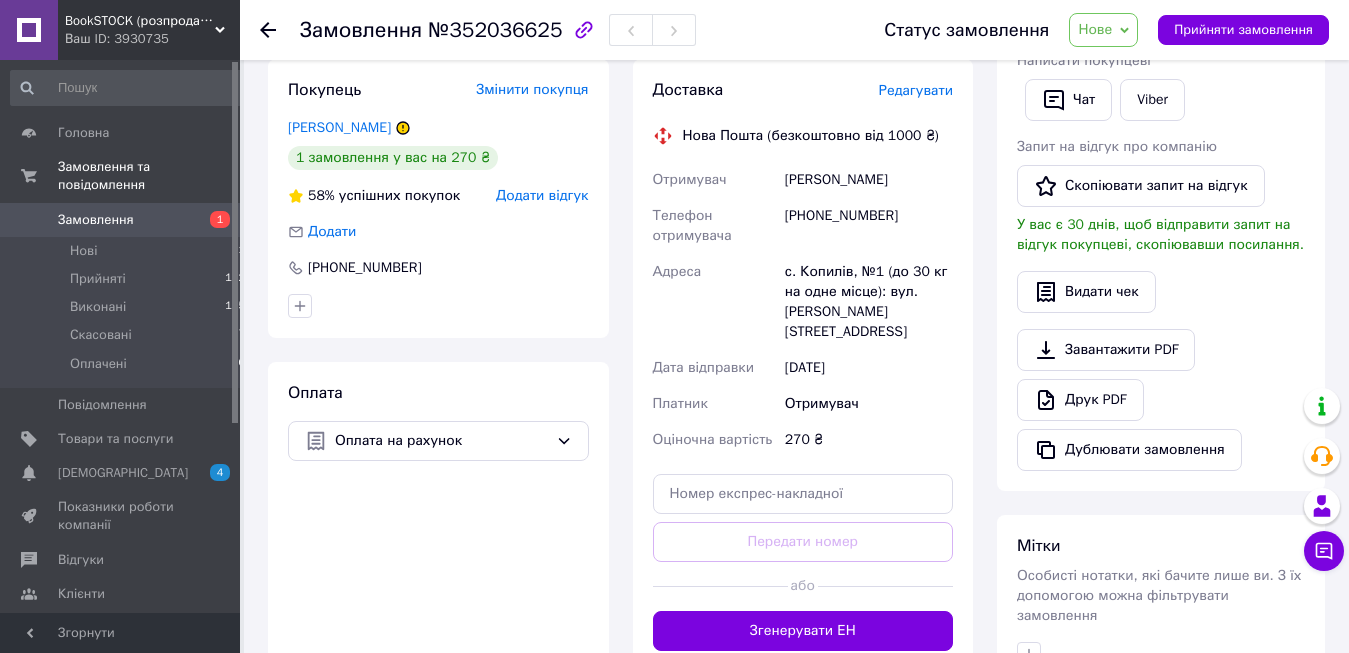 click 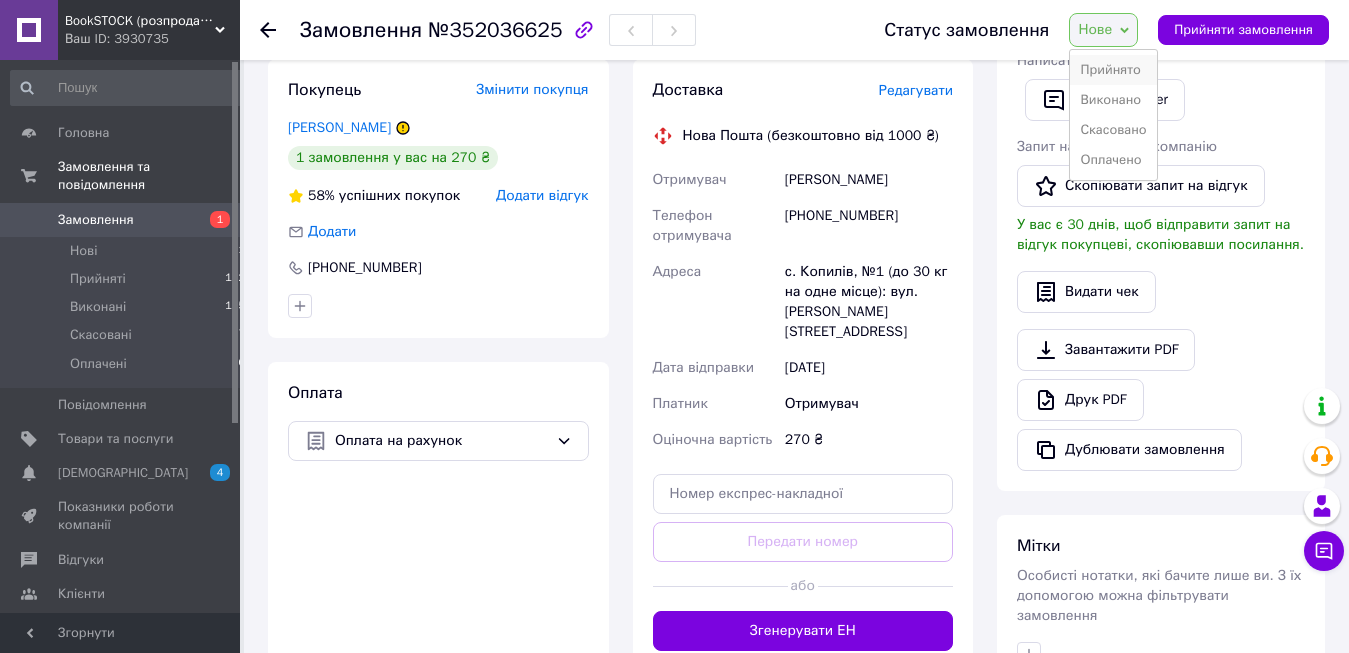 click on "Прийнято" at bounding box center (1113, 70) 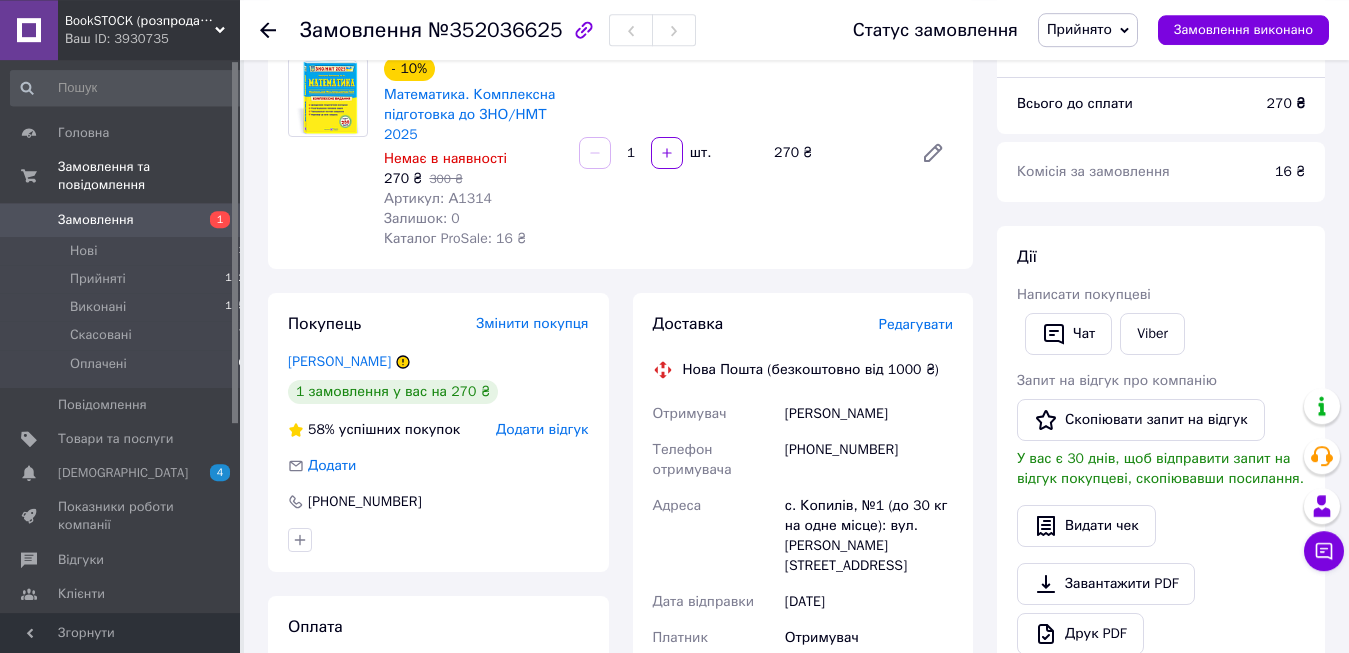 scroll, scrollTop: 0, scrollLeft: 0, axis: both 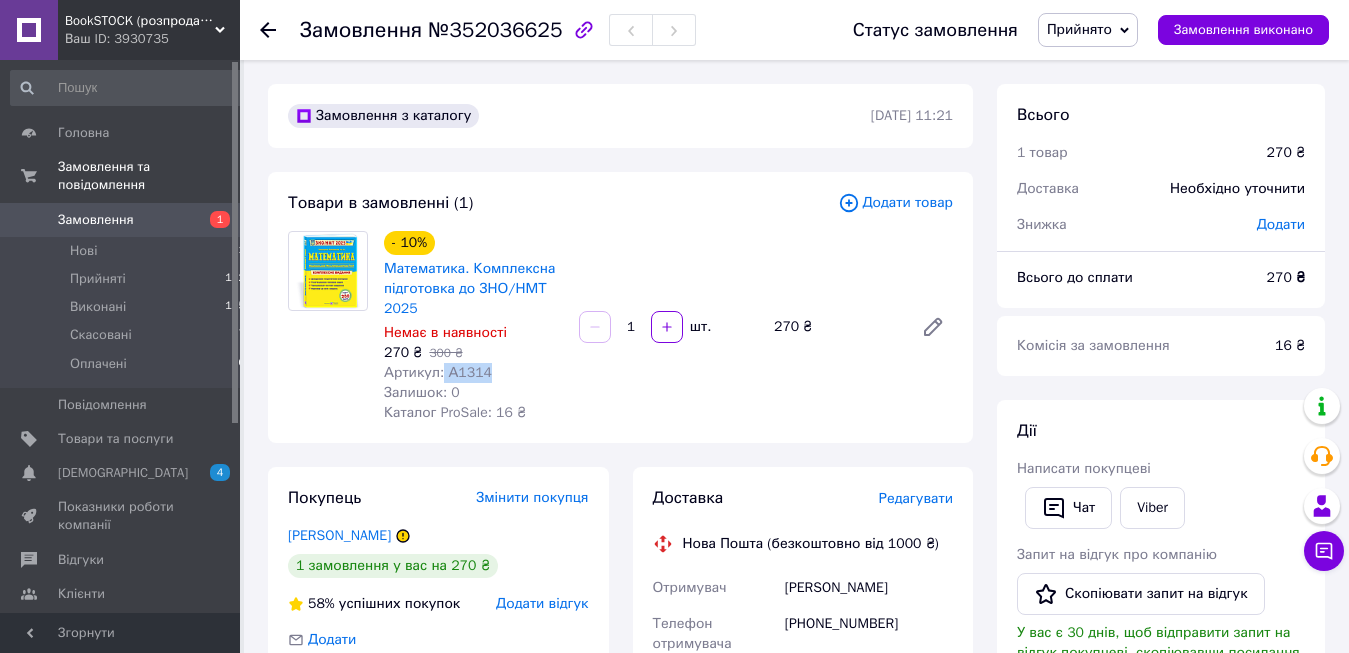 drag, startPoint x: 440, startPoint y: 369, endPoint x: 486, endPoint y: 378, distance: 46.872166 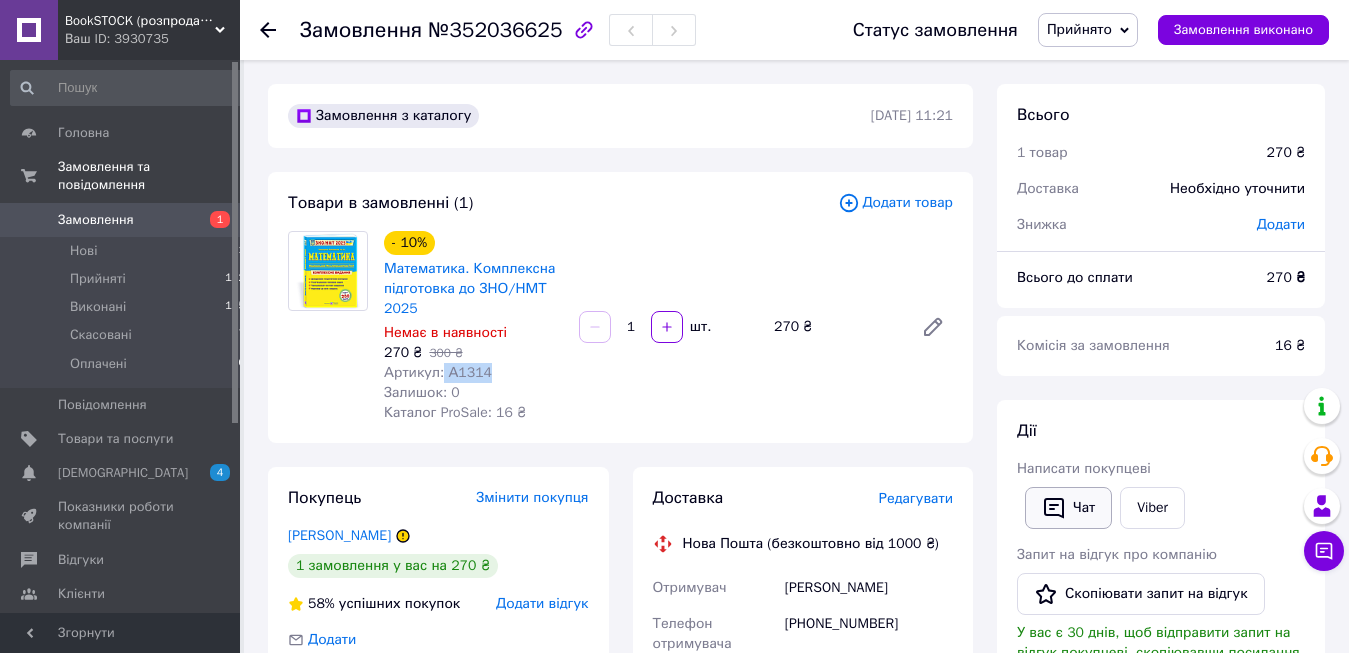 click on "Чат" at bounding box center [1068, 508] 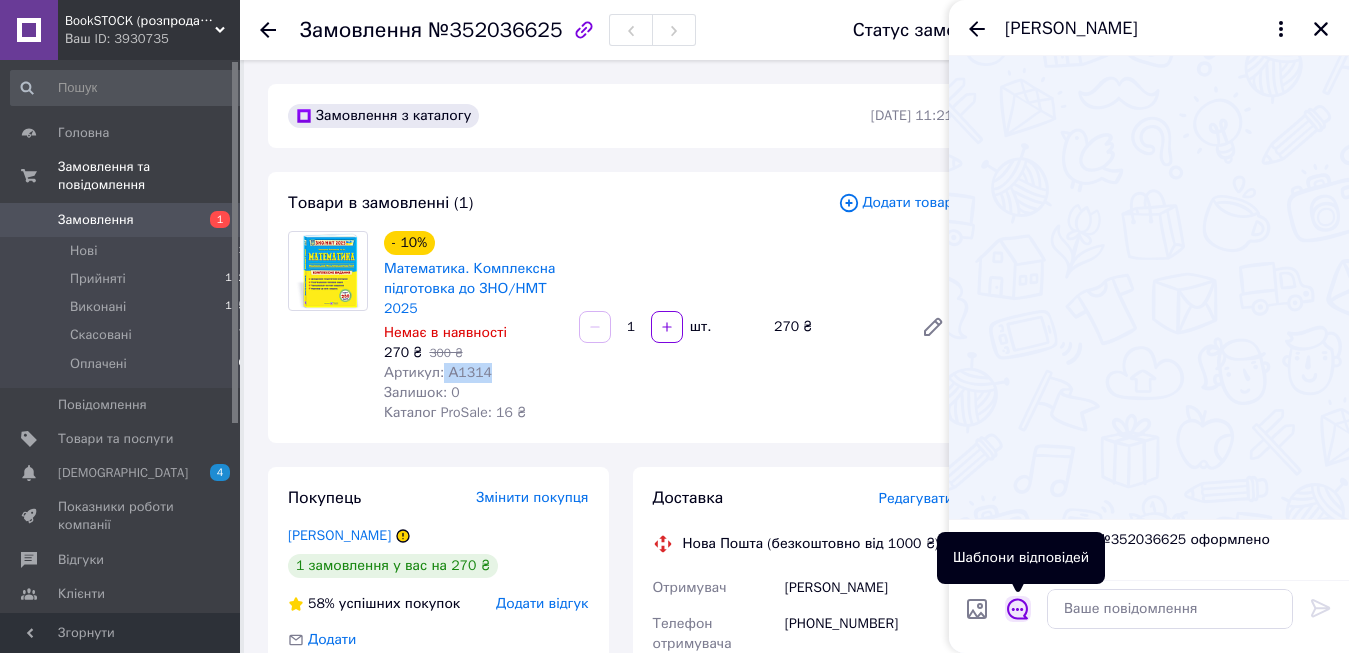 click 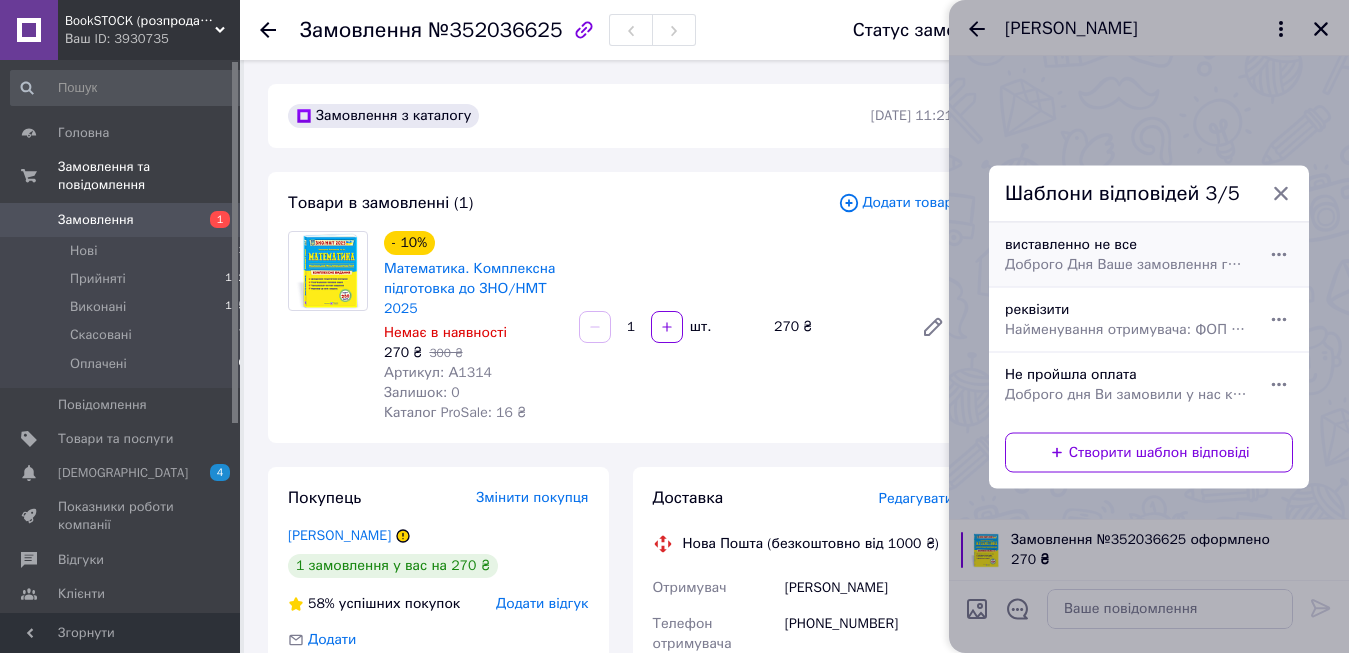 click on "Доброго Дня Ваше замовлення готове до відправки. Можливо вас цікавлять ще якісь видання  у нас велика мережа і на сайті виставленно не все" at bounding box center (1127, 264) 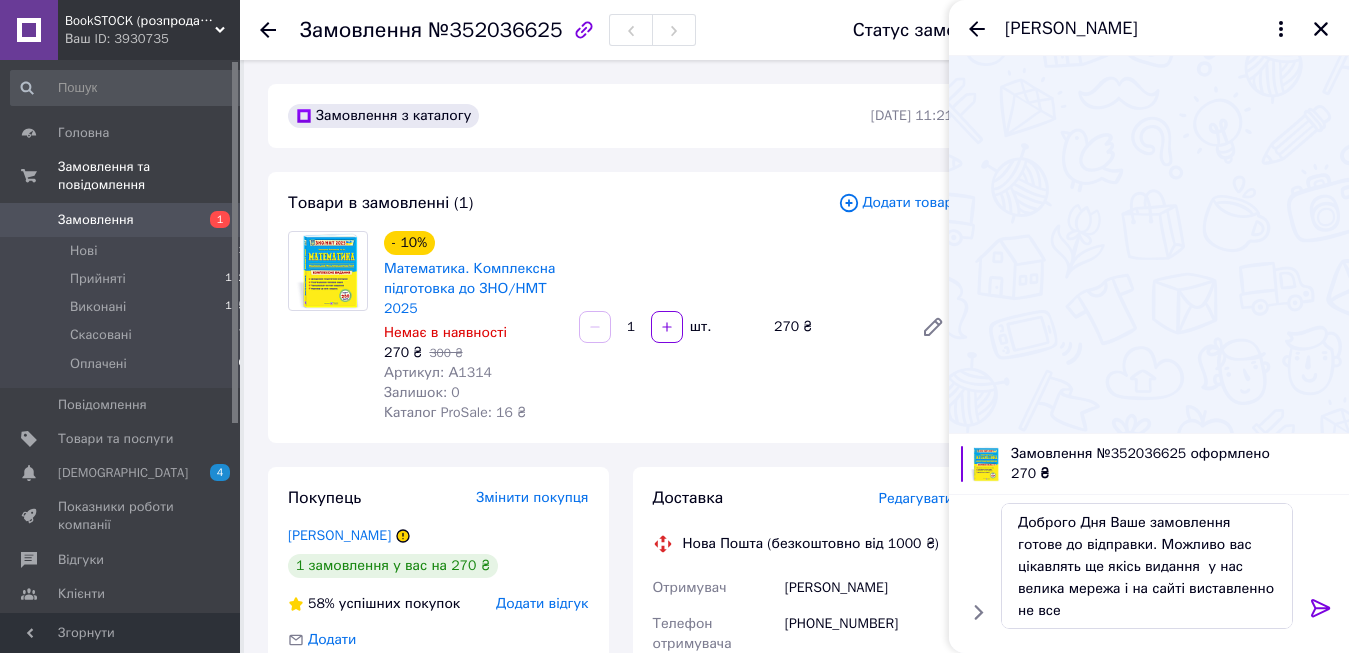 type on "Доброго Дня Ваше замовлення готове до відправки. Можливо вас цікавлять ще якісь видання  у нас велика мережа і на сайті виставленно не все" 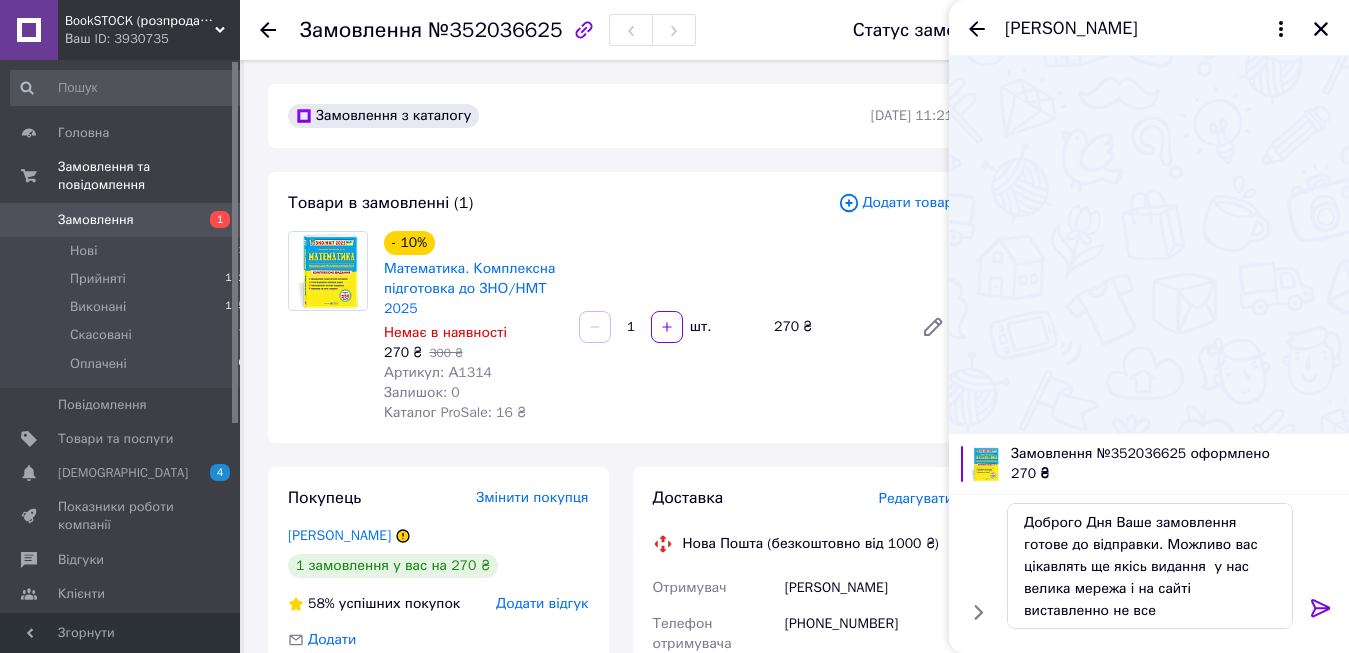 click 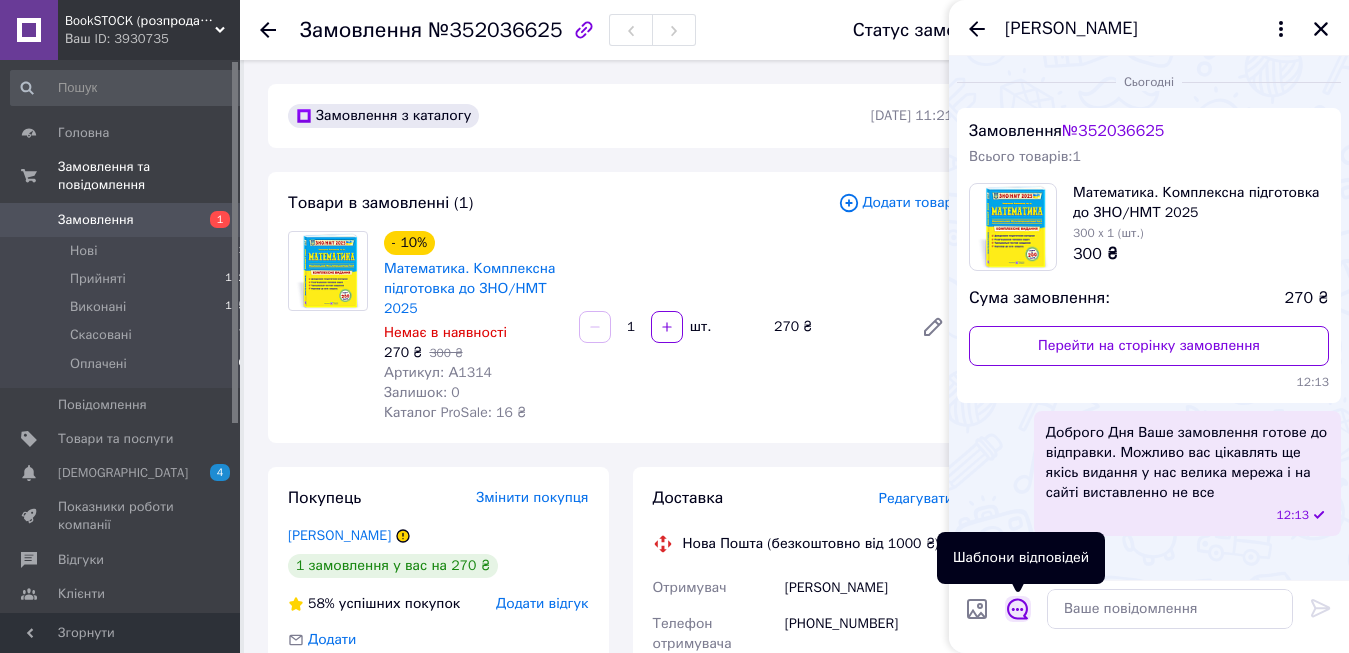 click 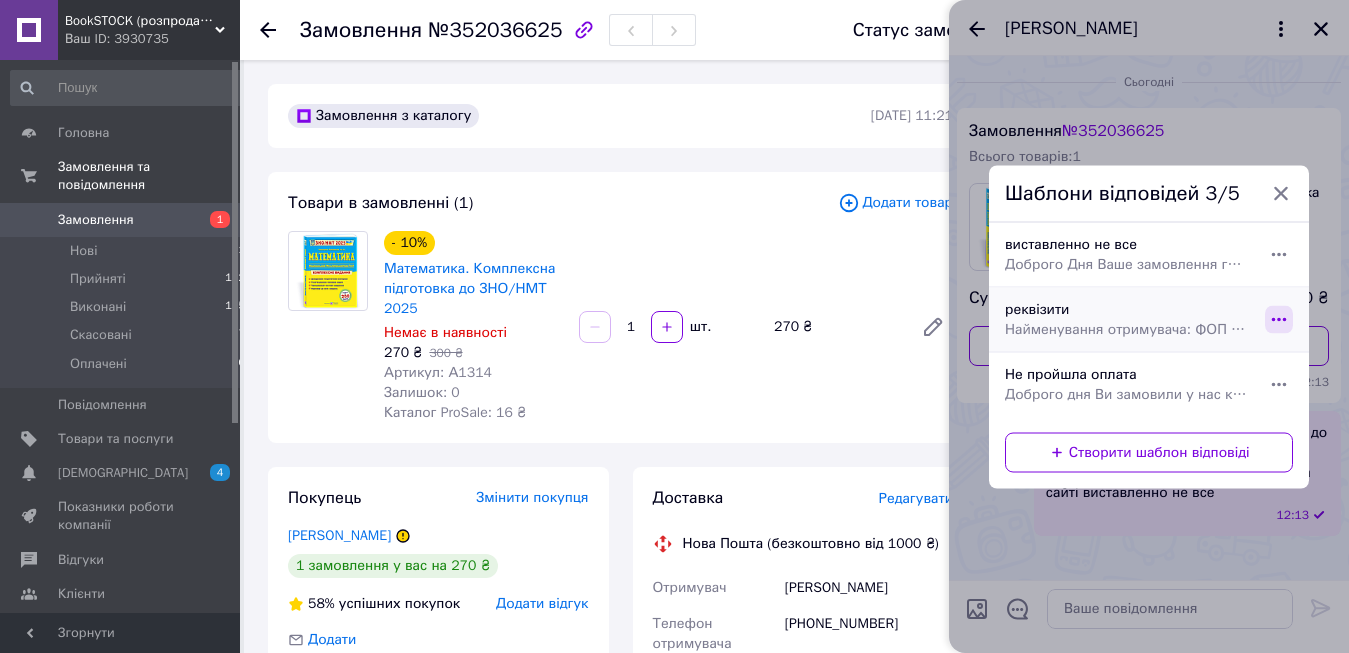 click 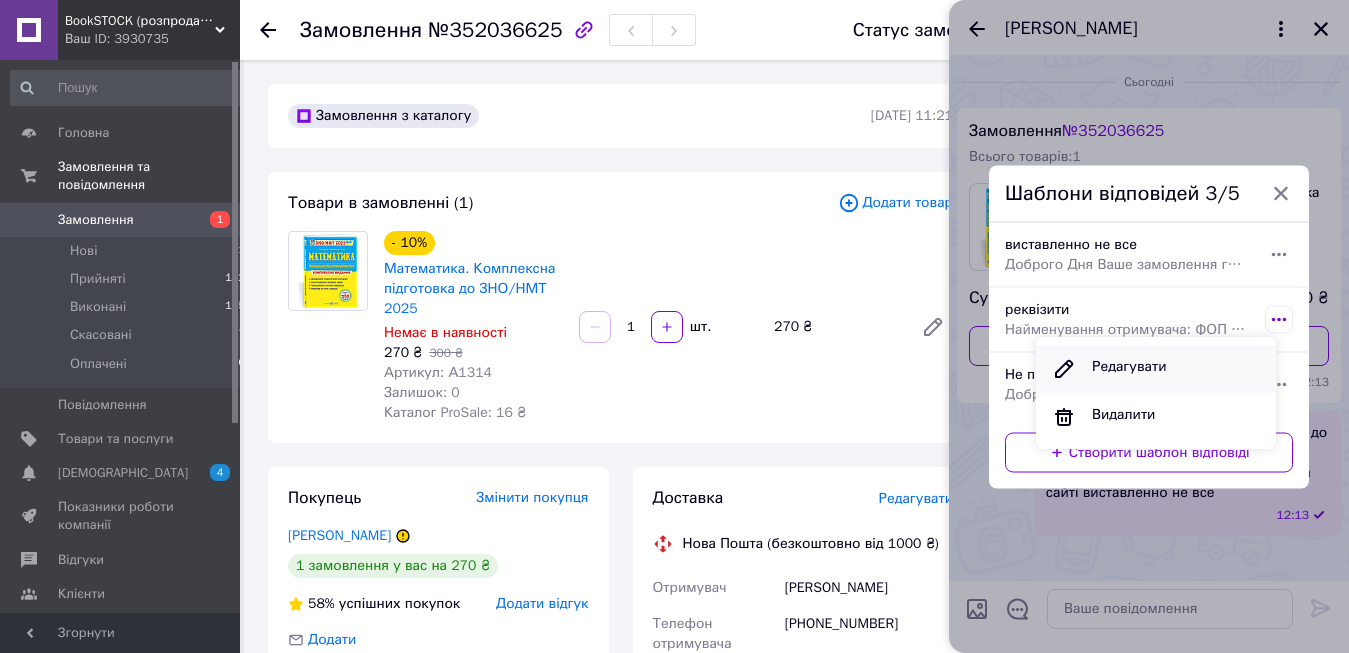 click on "Редагувати" at bounding box center (1129, 369) 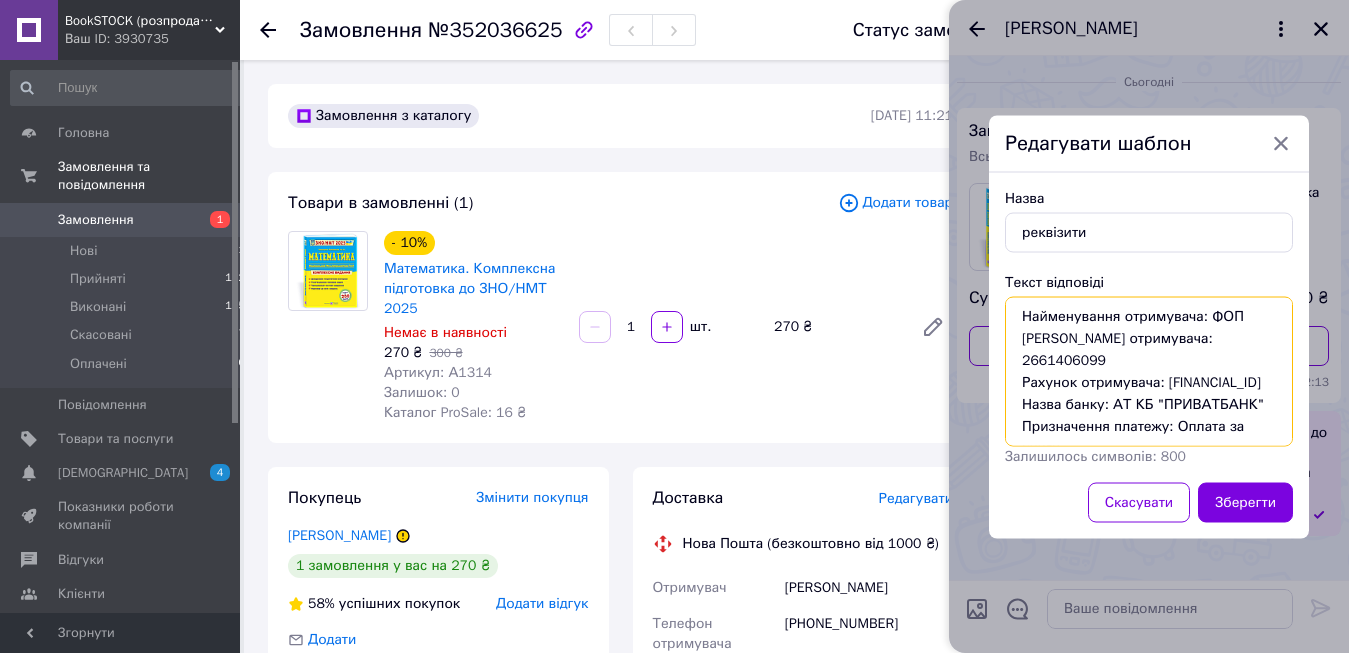 click on "Найменування отримувача: ФОП Литвинов Олег Миколайович
Код отримувача: 2661406099
Рахунок отримувача: UA603052990000026004001026606
Назва банку: АТ КБ "ПРИВАТБАНК"
Призначення платежу: Оплата за книги" at bounding box center (1149, 371) 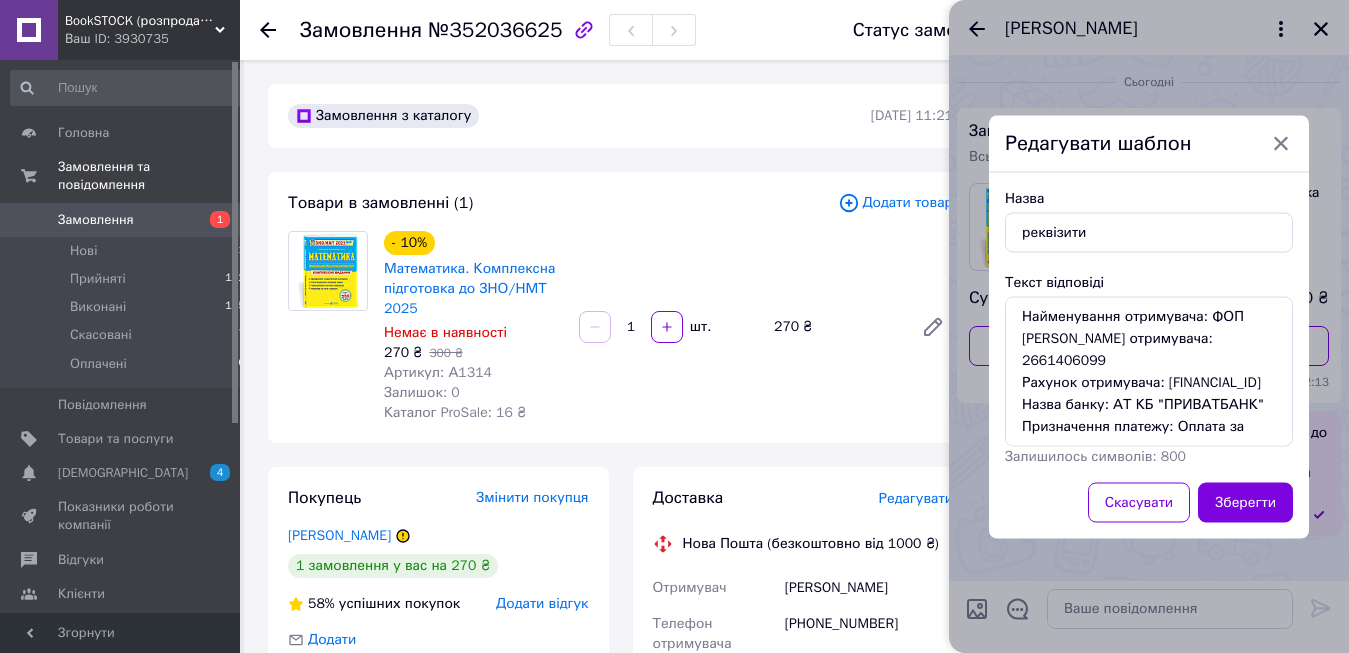 click 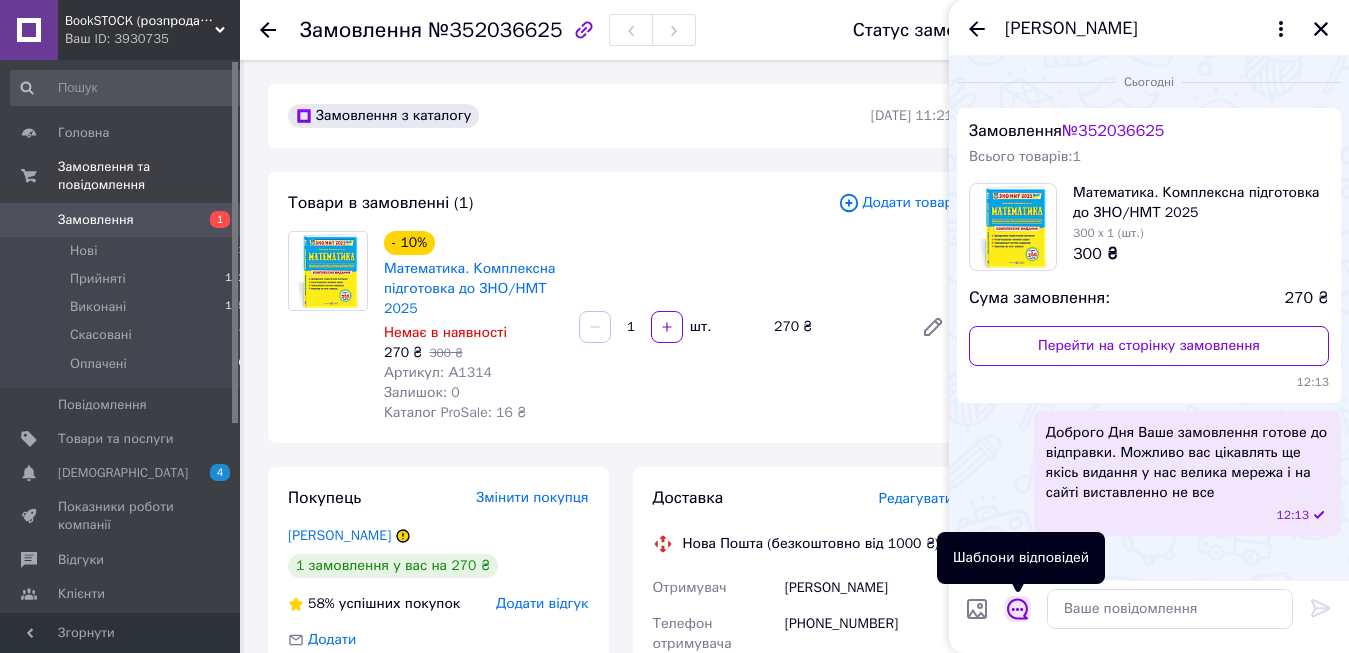 click 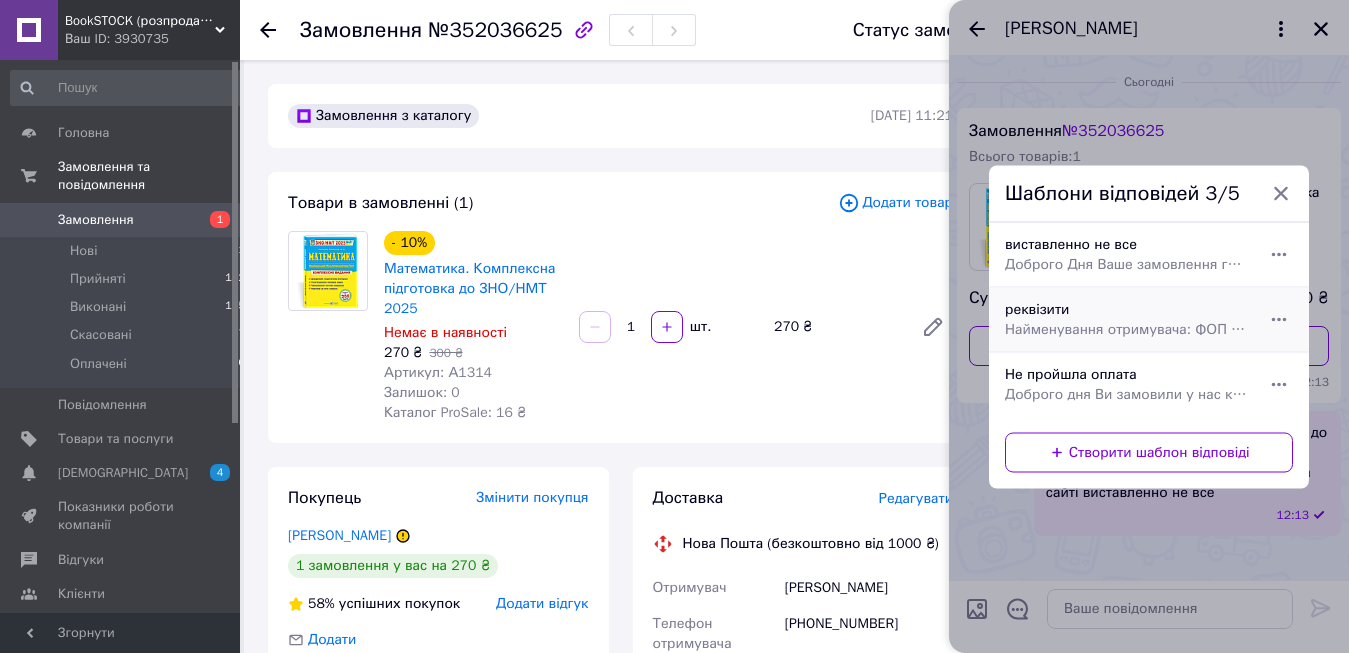 click on "реквізити Найменування отримувача: ФОП Литвинов Олег Миколайович
Код отримувача: 2661406099
Рахунок отримувача: UA603052990000026004001026606
Назва банку: АТ КБ "ПРИВАТБАНК"
Призначення платежу: Оплата за книги" at bounding box center (1127, 319) 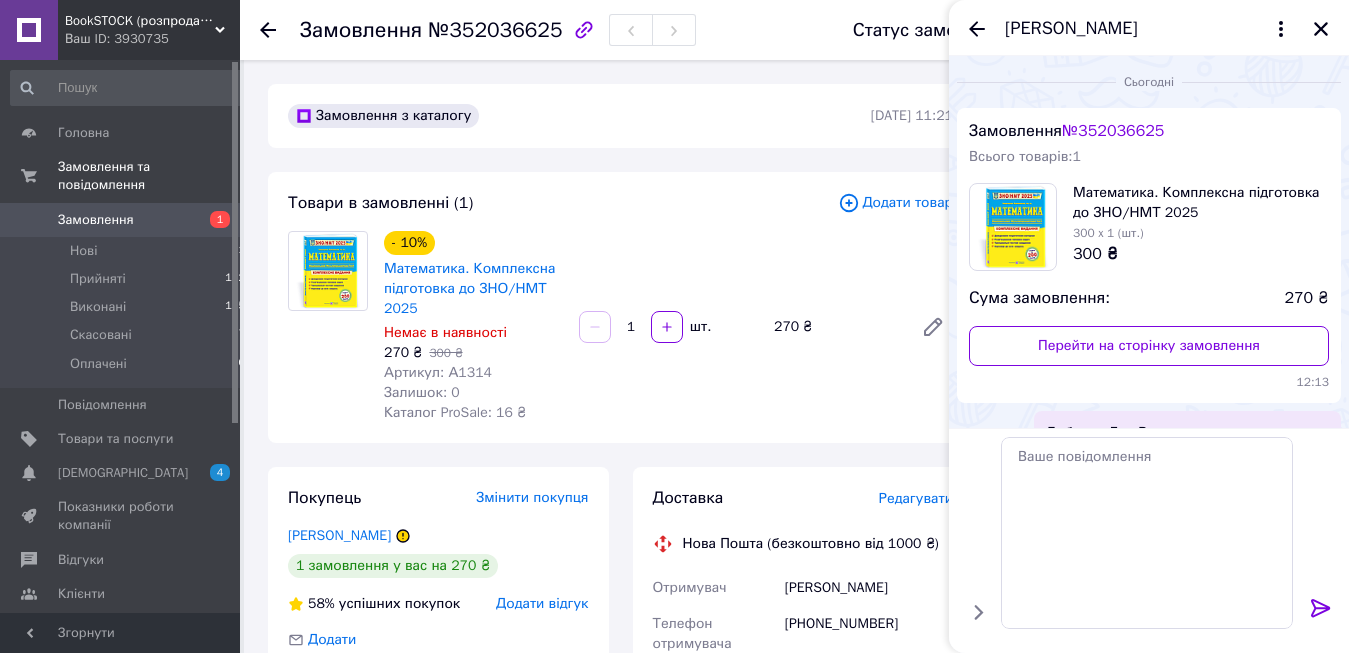 type on "Найменування отримувача: ФОП Литвинов Олег Миколайович
Код отримувача: 2661406099
Рахунок отримувача: UA603052990000026004001026606
Назва банку: АТ КБ "ПРИВАТБАНК"
Призначення платежу: Оплата за книги" 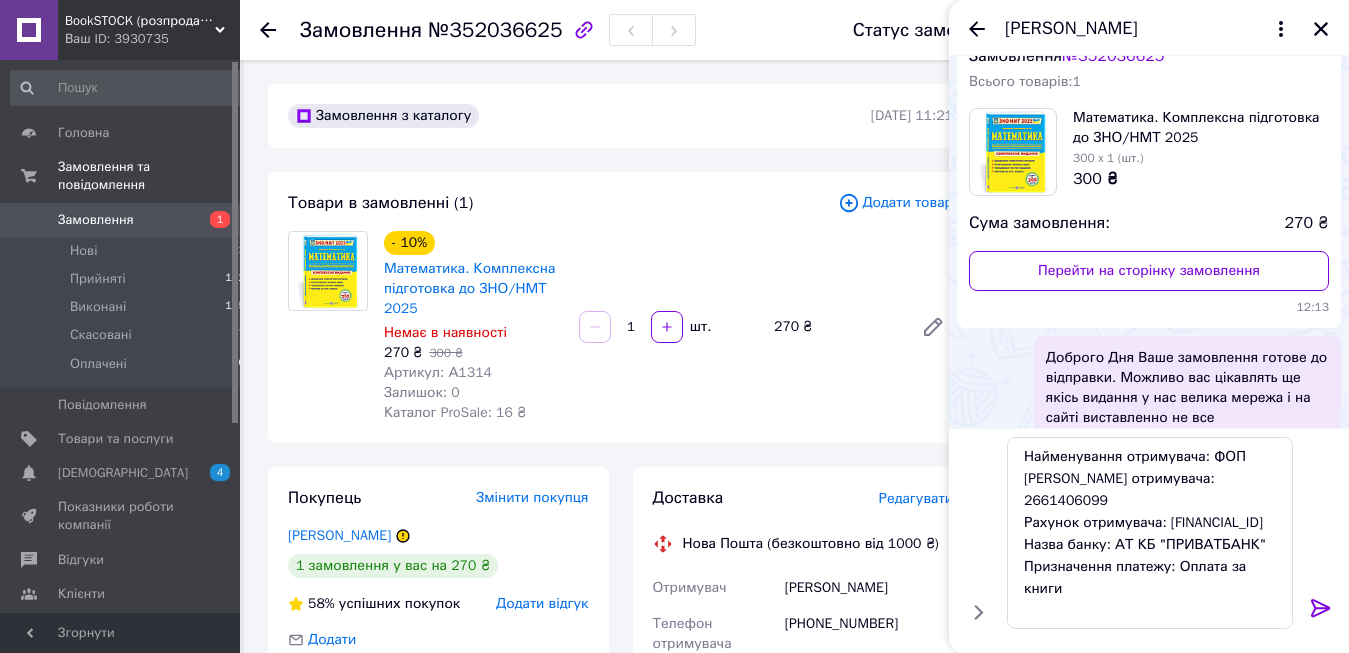 scroll, scrollTop: 116, scrollLeft: 0, axis: vertical 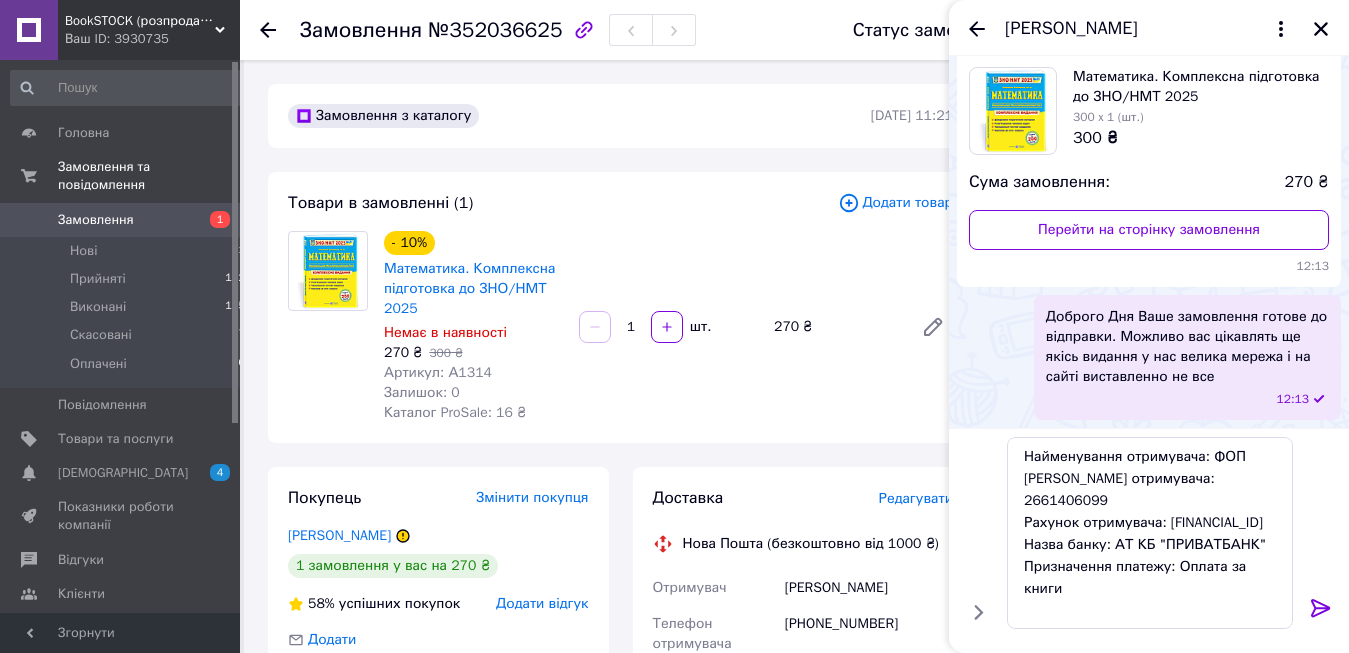 click 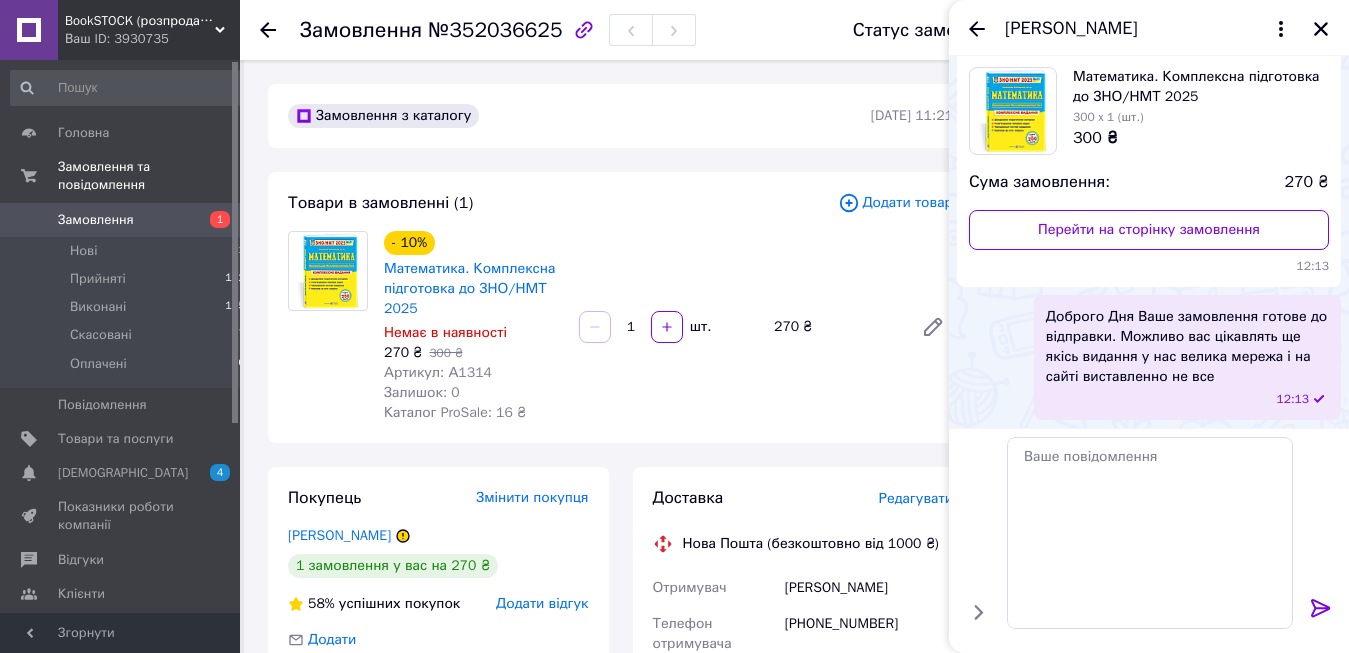 scroll, scrollTop: 157, scrollLeft: 0, axis: vertical 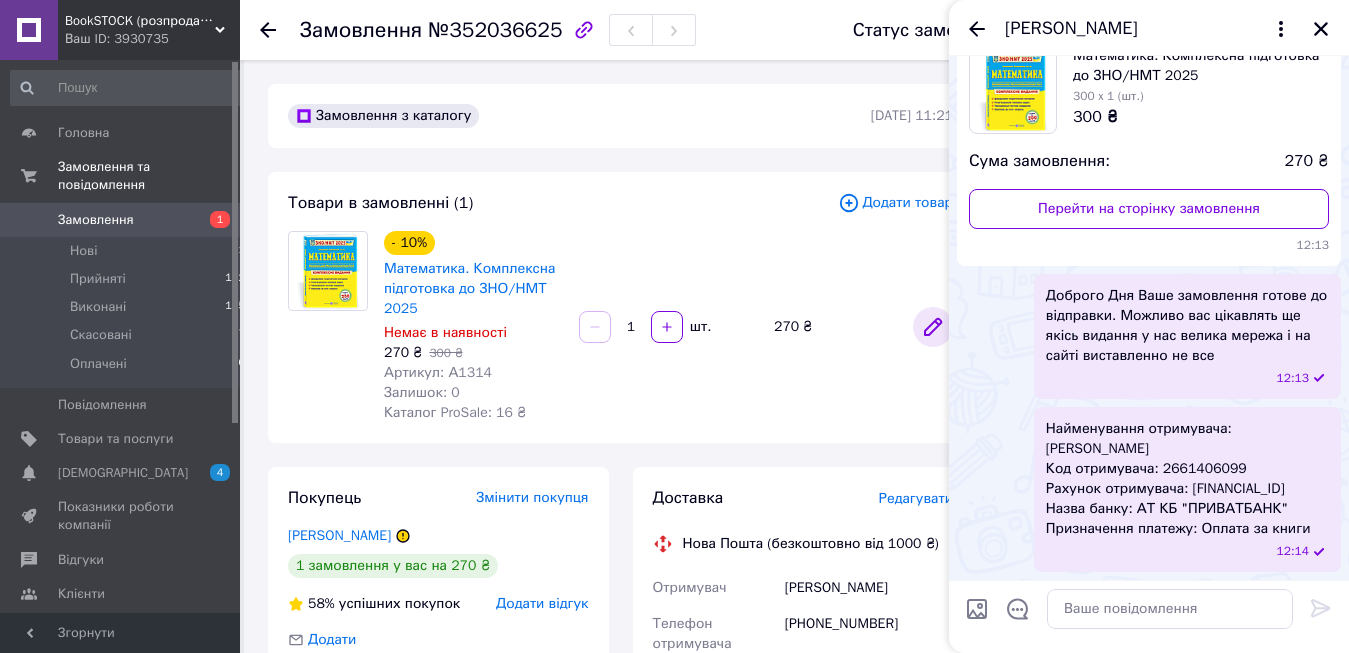 click 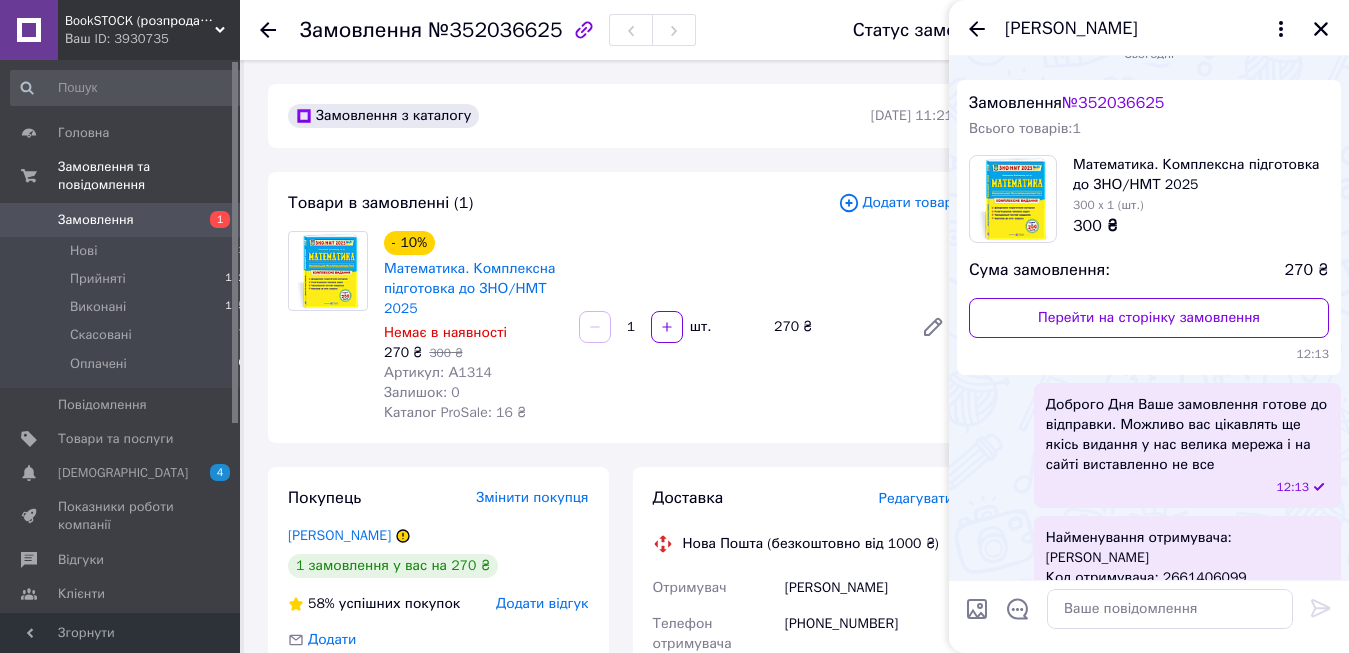 scroll, scrollTop: 0, scrollLeft: 0, axis: both 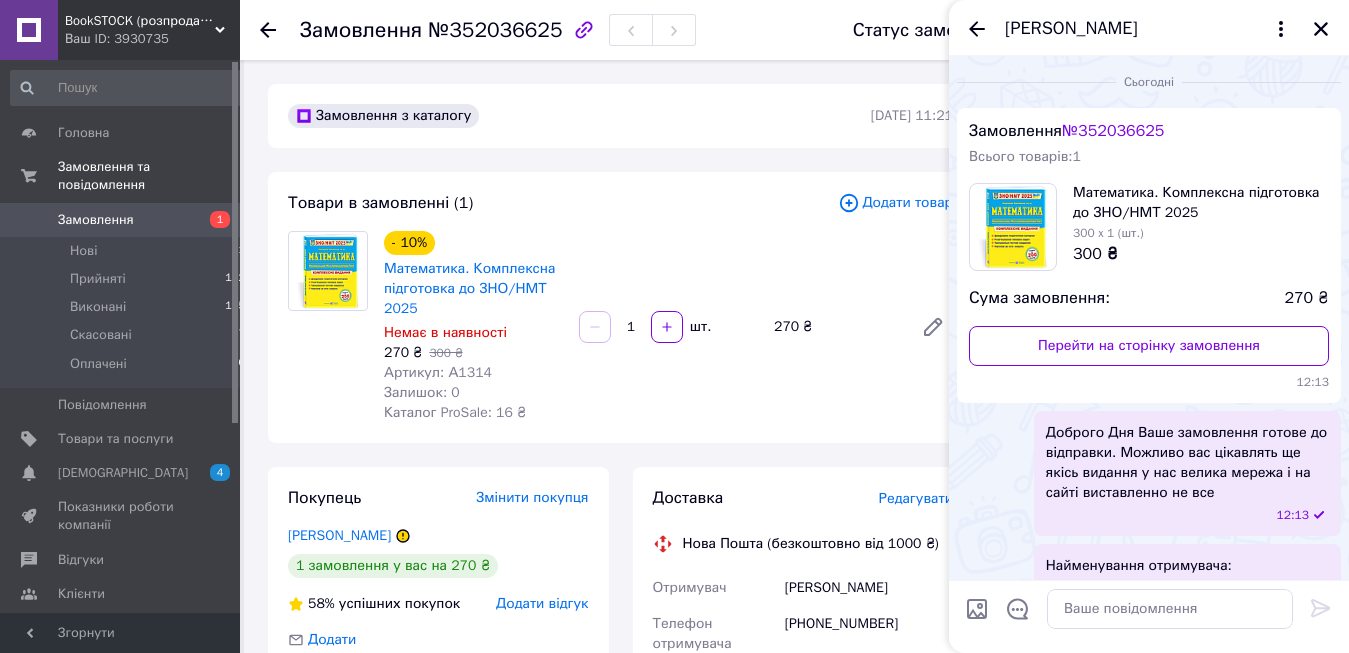 click 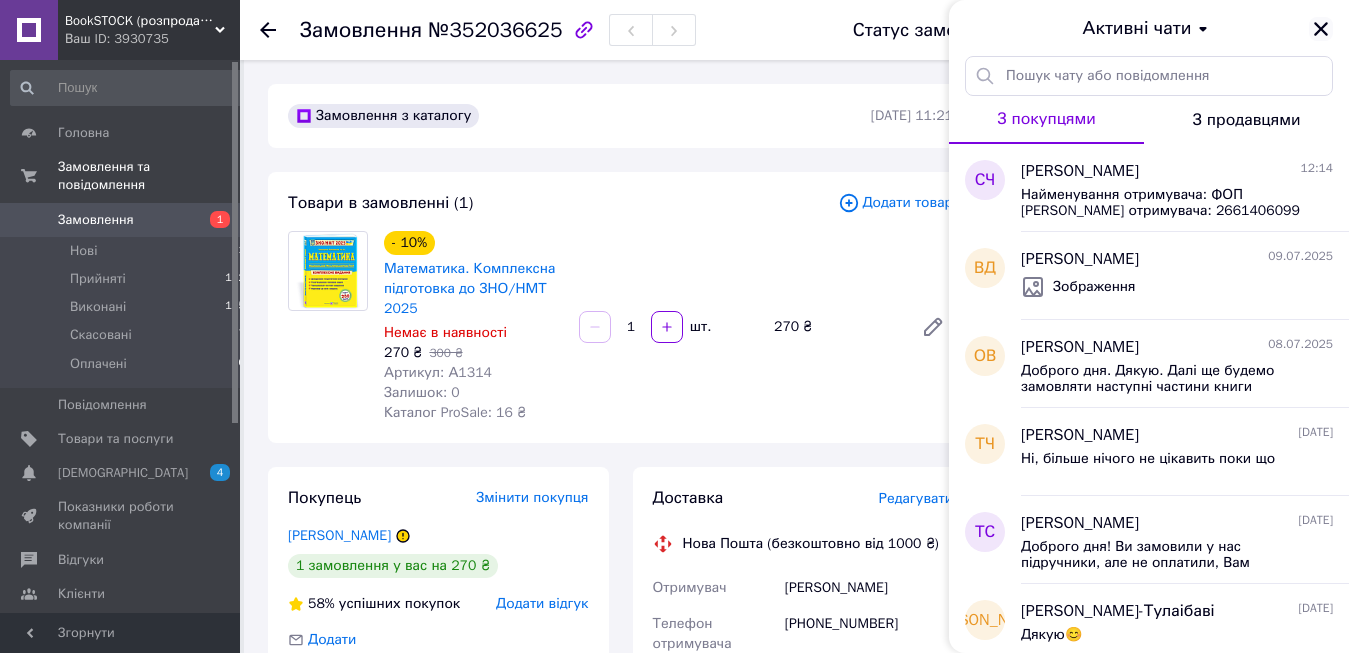 click 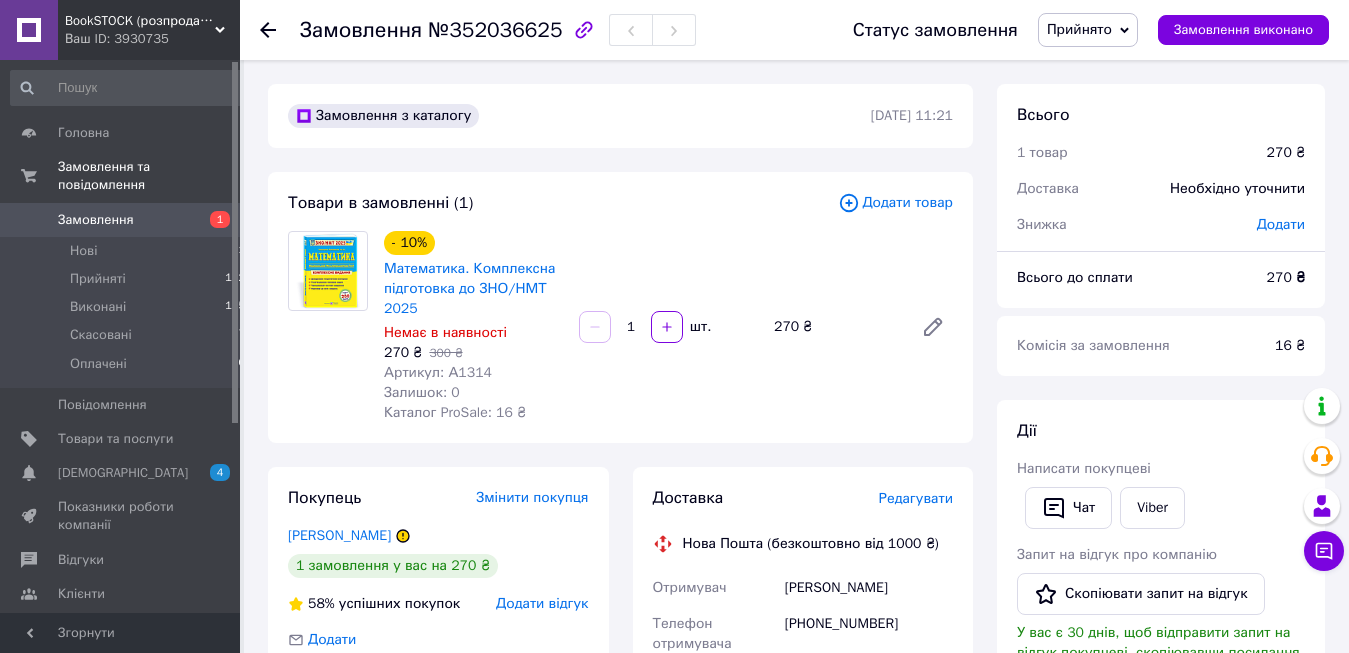 scroll, scrollTop: 510, scrollLeft: 0, axis: vertical 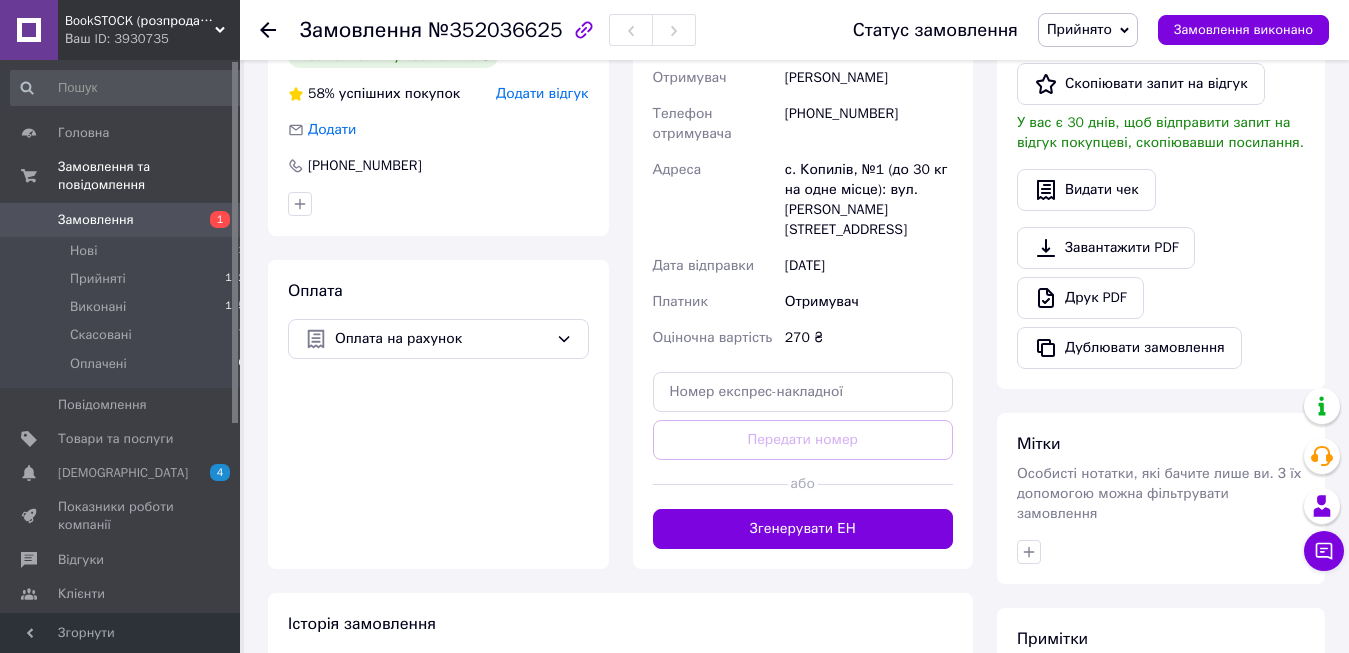 click on "Оплата Оплата на рахунок" at bounding box center [438, 414] 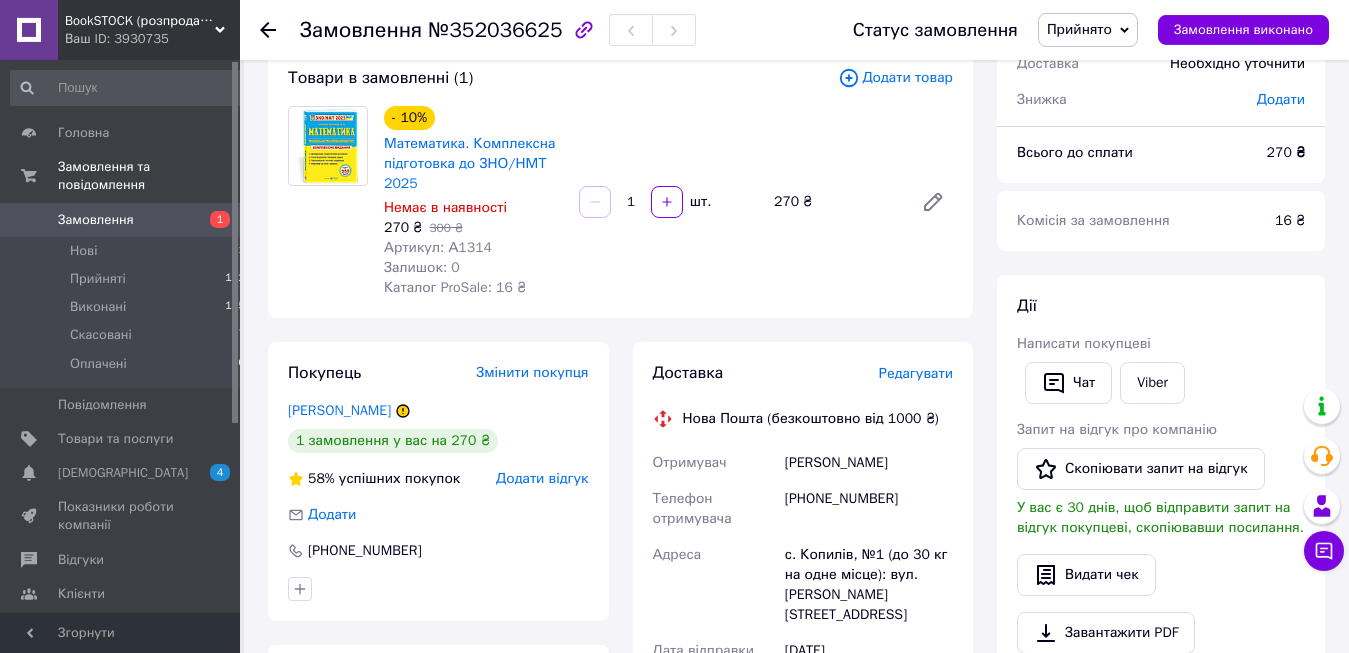 scroll, scrollTop: 0, scrollLeft: 0, axis: both 